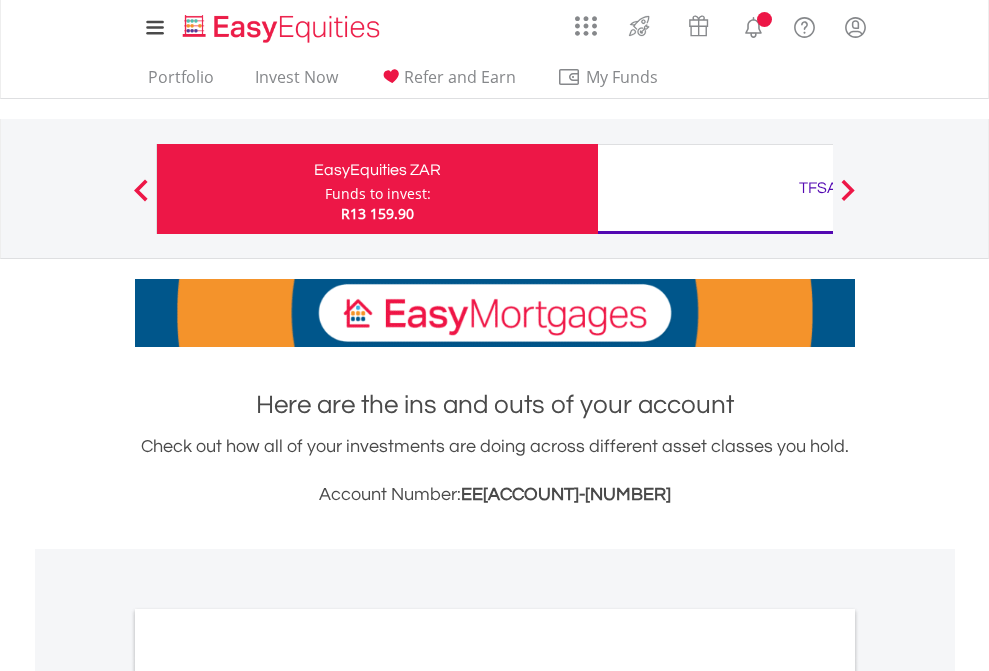 scroll, scrollTop: 0, scrollLeft: 0, axis: both 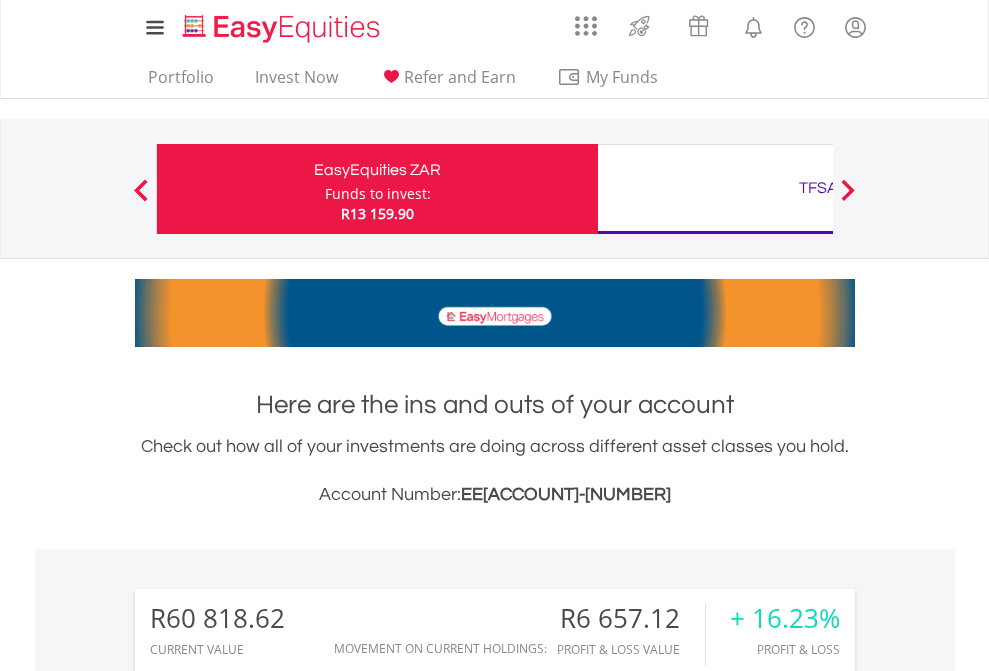 click on "Funds to invest:" at bounding box center [378, 194] 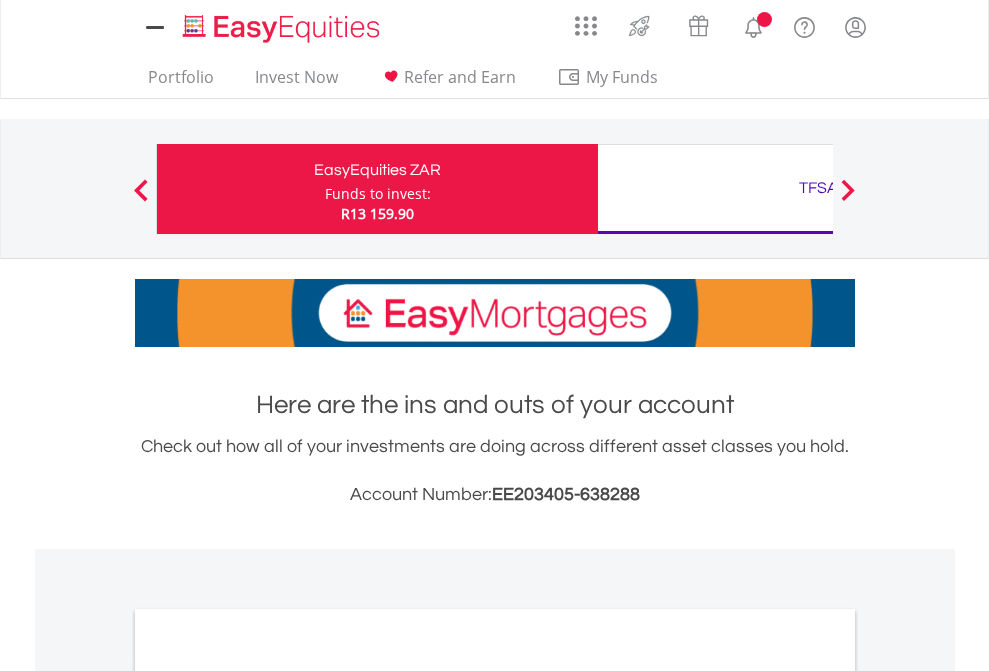 scroll, scrollTop: 0, scrollLeft: 0, axis: both 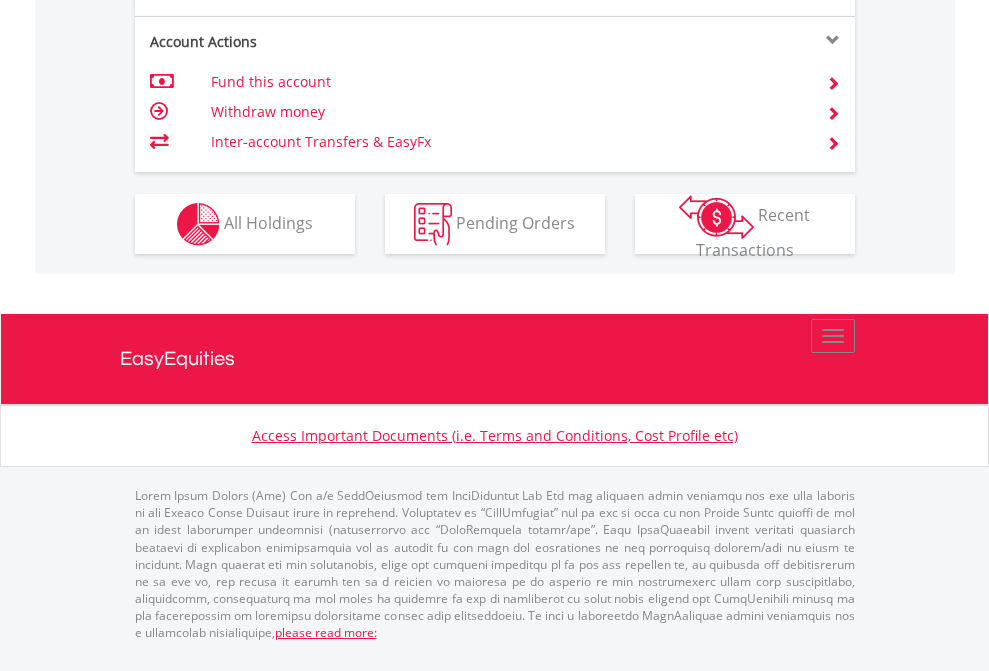 click on "Investment types" at bounding box center [706, -337] 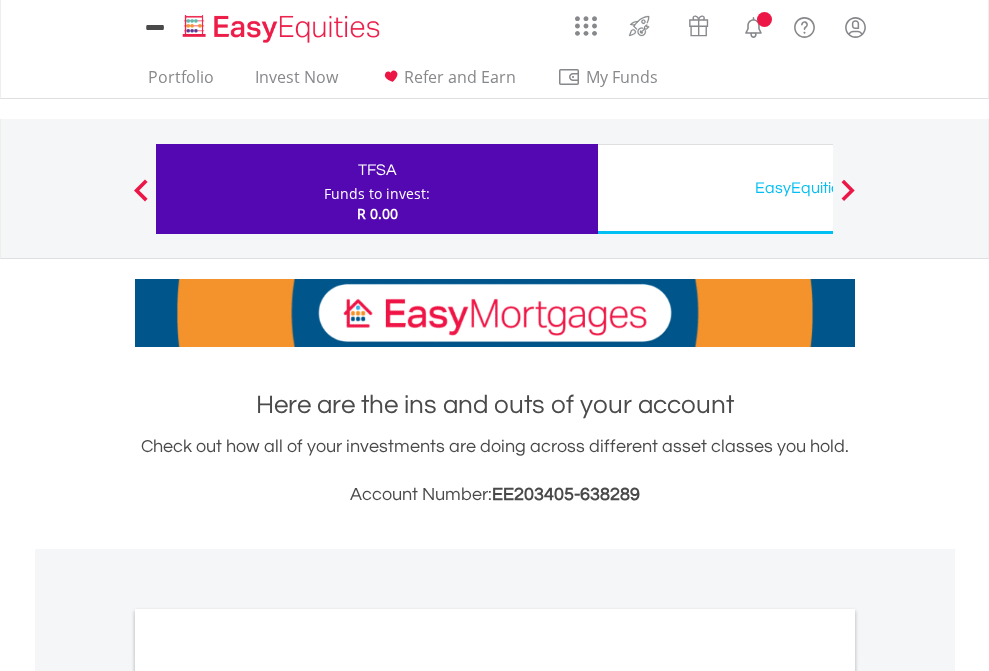 scroll, scrollTop: 0, scrollLeft: 0, axis: both 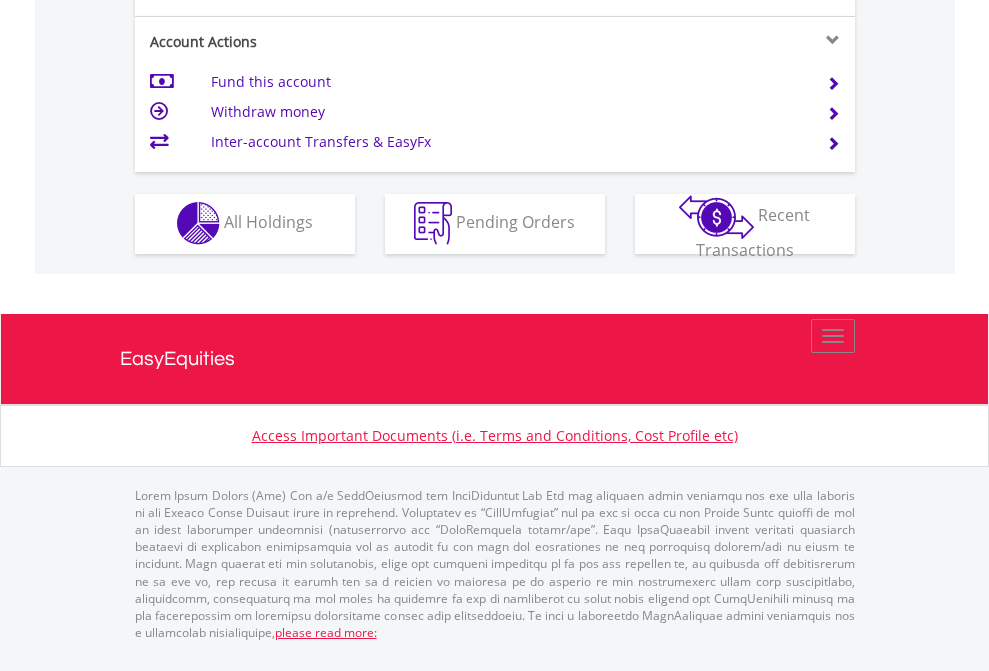 click on "Investment types" at bounding box center (706, -353) 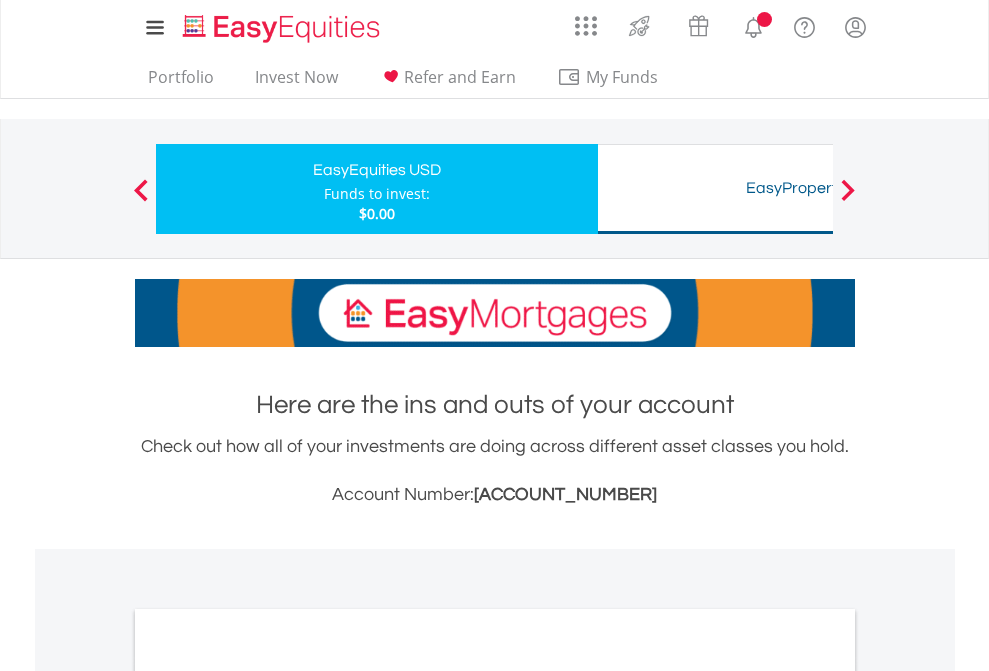 scroll, scrollTop: 0, scrollLeft: 0, axis: both 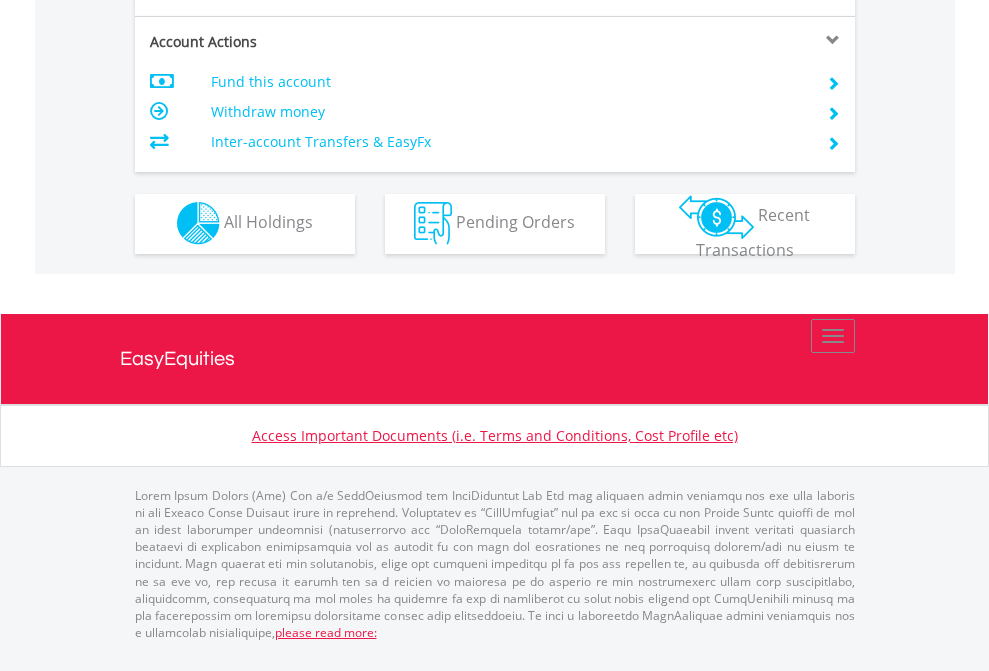 click on "Investment types" at bounding box center (706, -353) 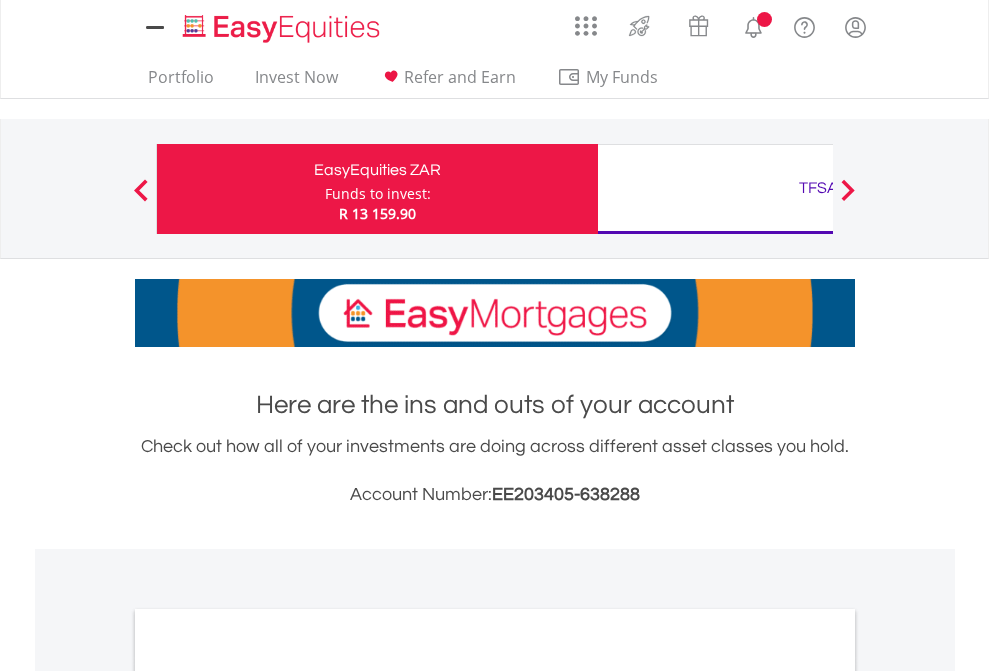 scroll, scrollTop: 0, scrollLeft: 0, axis: both 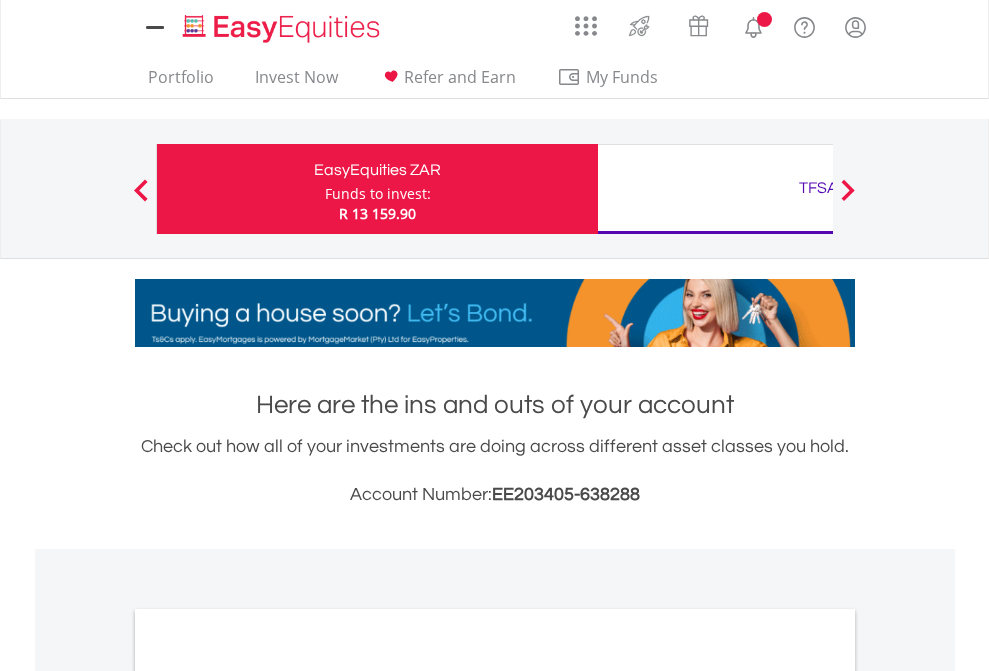 click on "All Holdings" at bounding box center (268, 1096) 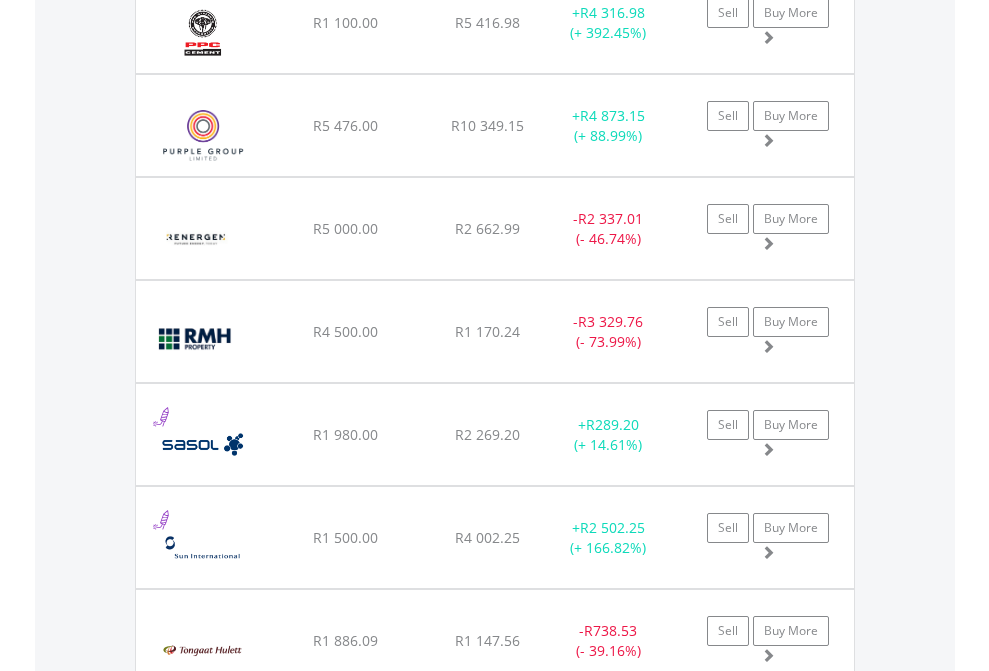scroll, scrollTop: 2305, scrollLeft: 0, axis: vertical 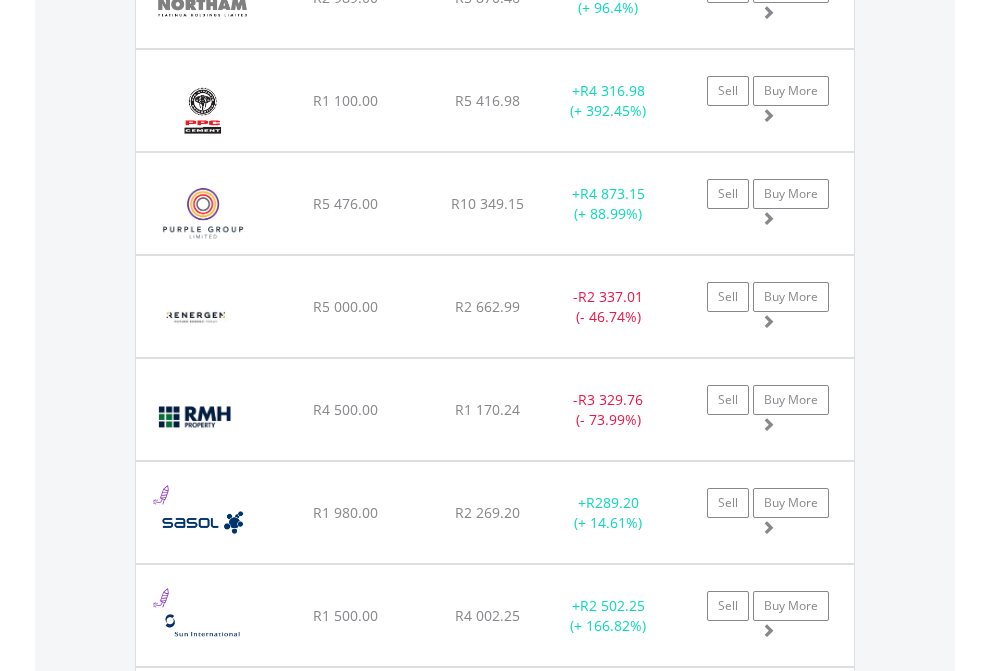 click on "TFSA" at bounding box center [818, -2117] 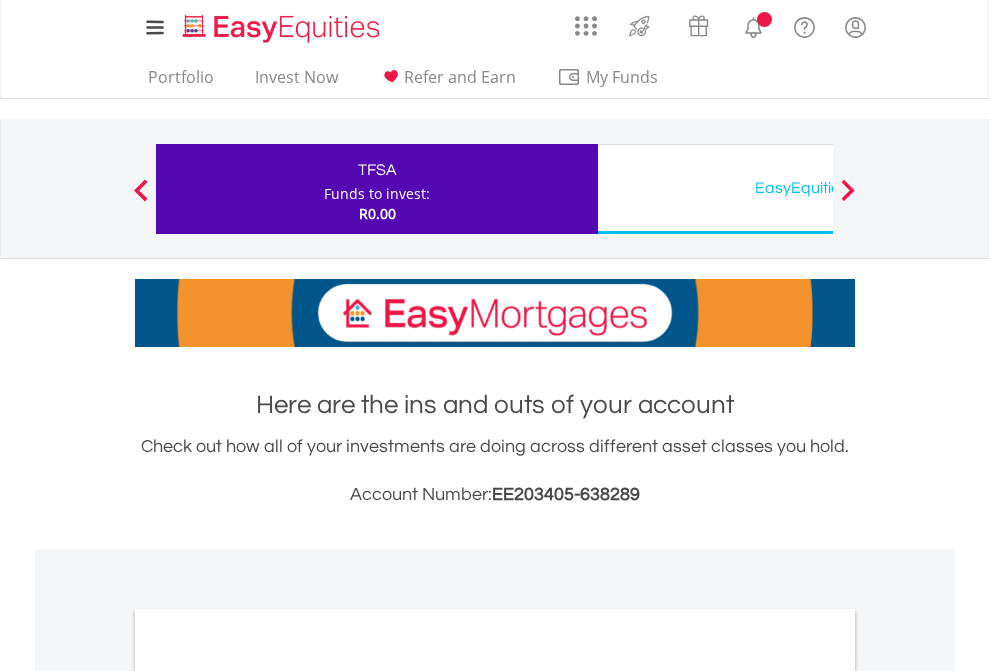 scroll, scrollTop: 1202, scrollLeft: 0, axis: vertical 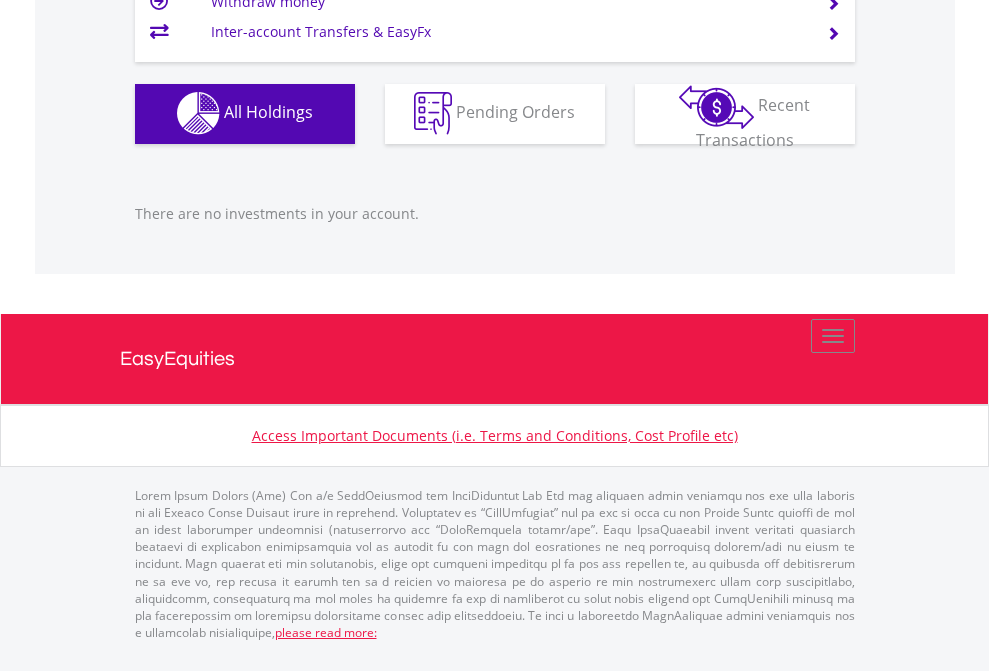 click on "EasyEquities USD" at bounding box center [818, -1142] 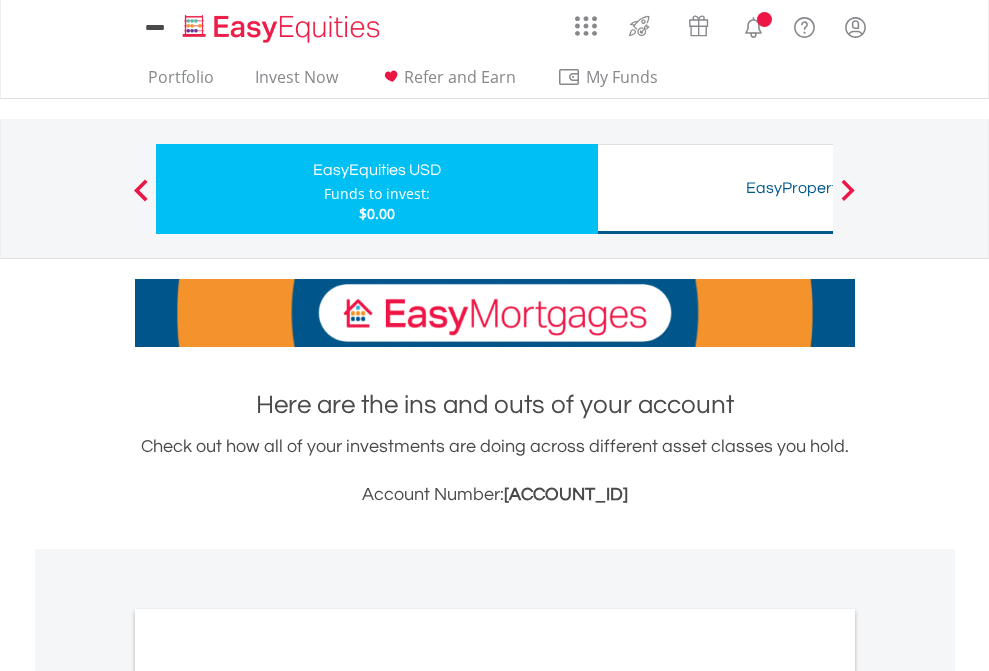 scroll, scrollTop: 0, scrollLeft: 0, axis: both 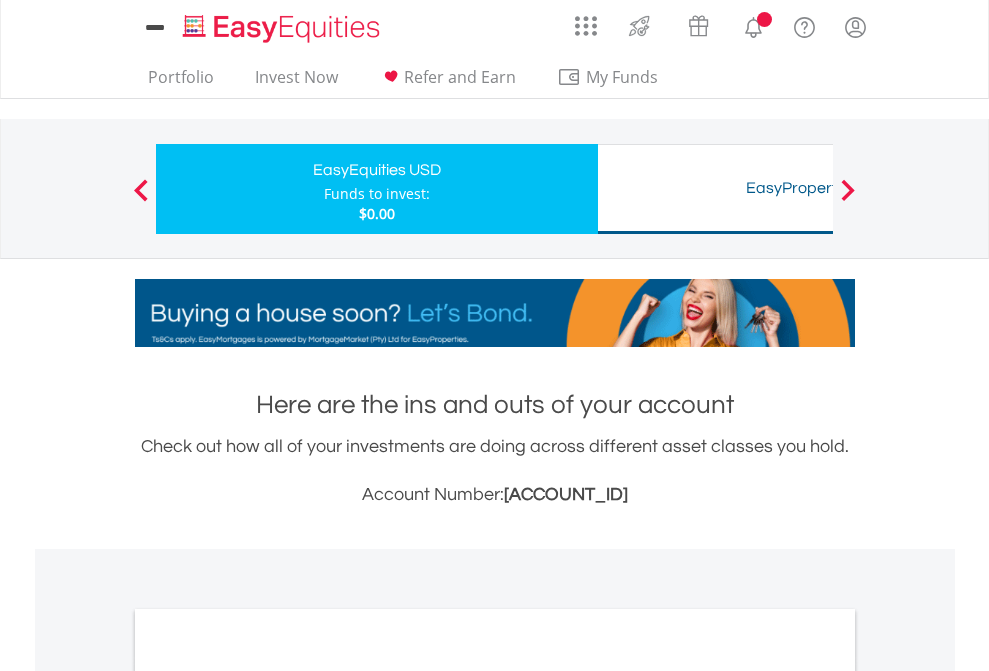 click on "All Holdings" at bounding box center [268, 1096] 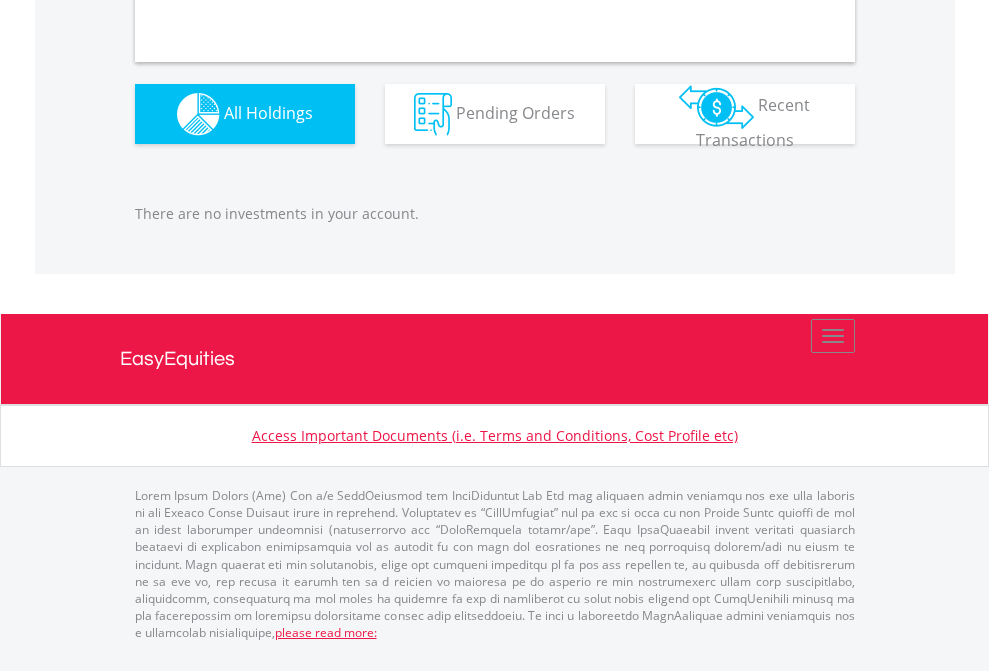 scroll, scrollTop: 1980, scrollLeft: 0, axis: vertical 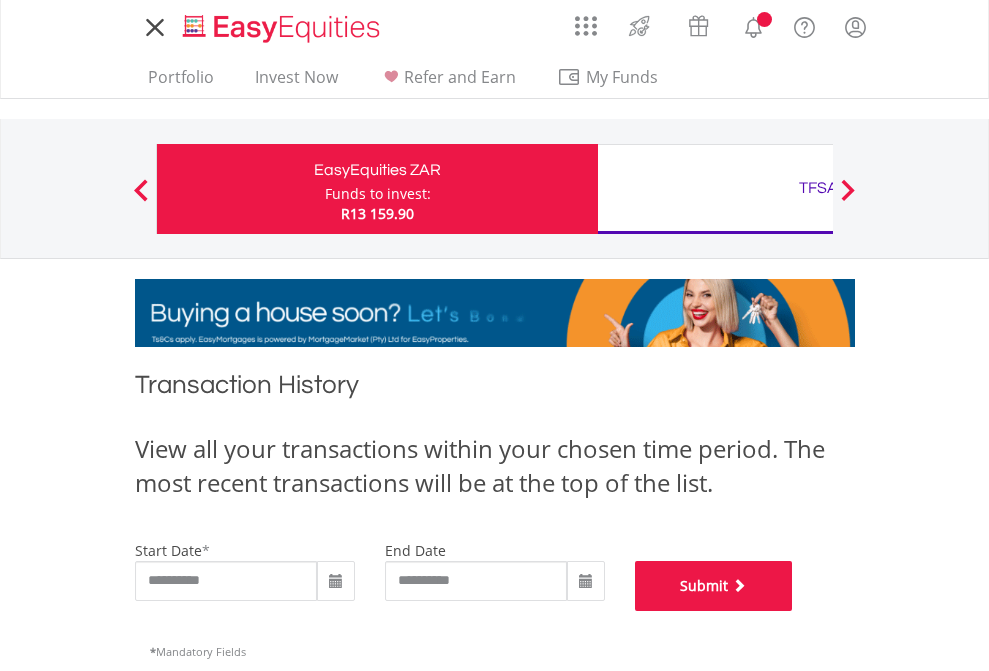 click on "Submit" at bounding box center (714, 586) 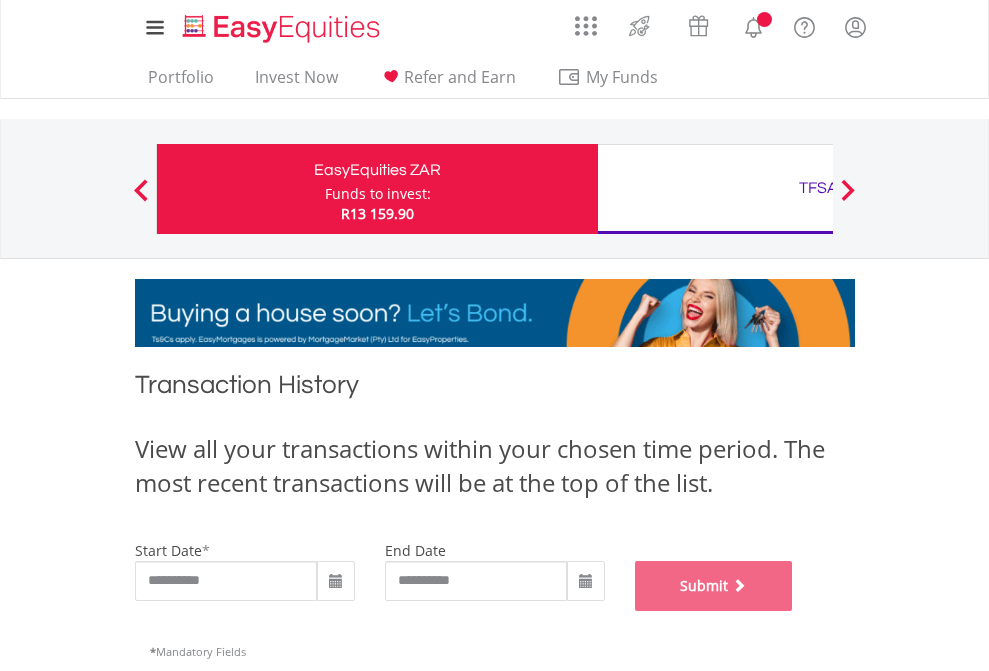 scroll, scrollTop: 811, scrollLeft: 0, axis: vertical 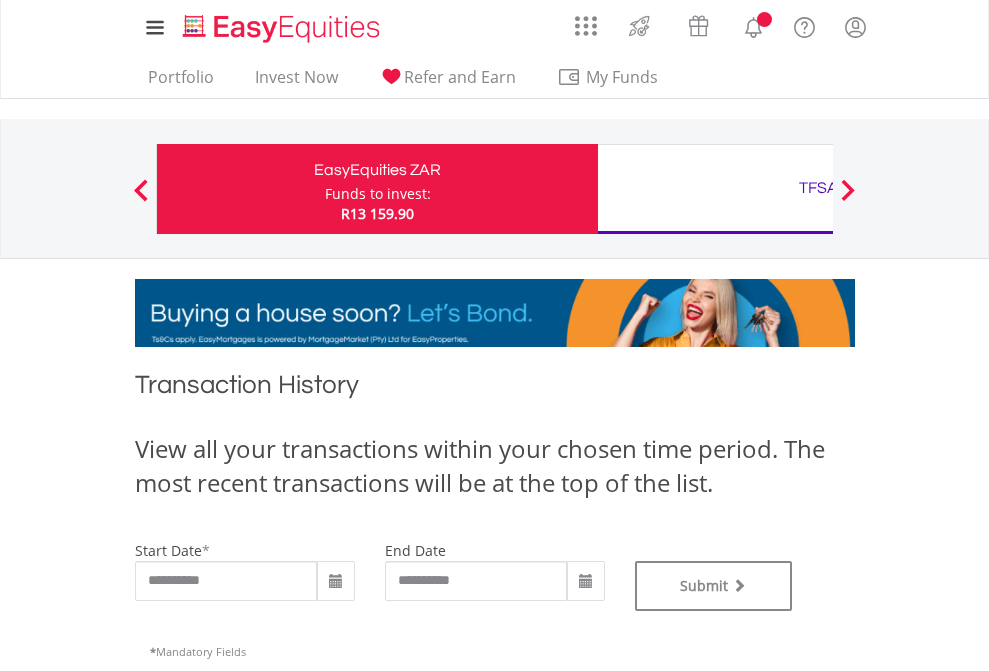 click on "TFSA" at bounding box center (818, 188) 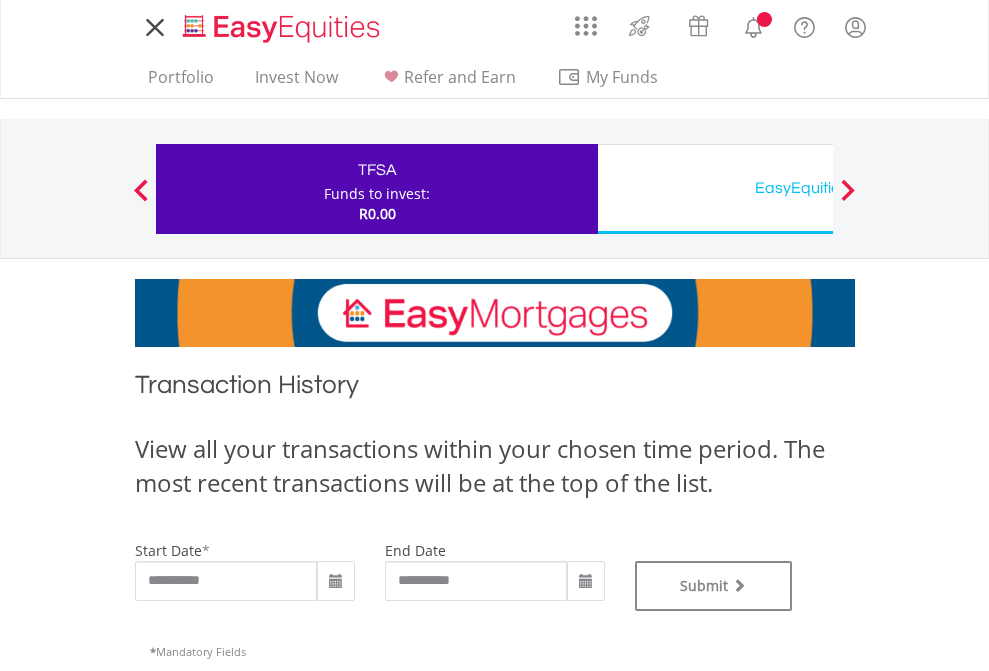 scroll, scrollTop: 0, scrollLeft: 0, axis: both 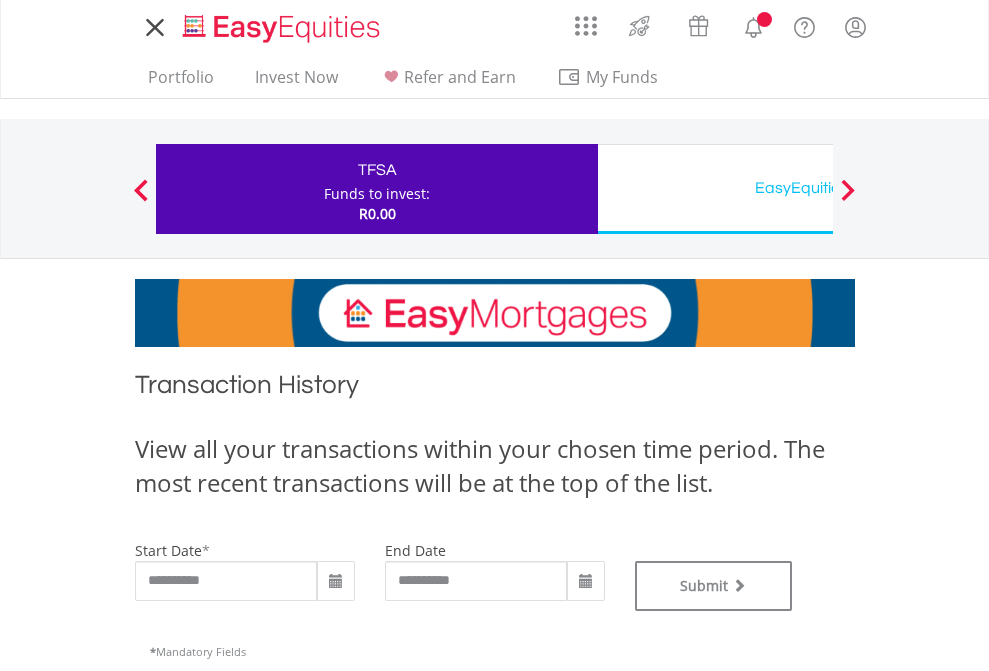 type on "**********" 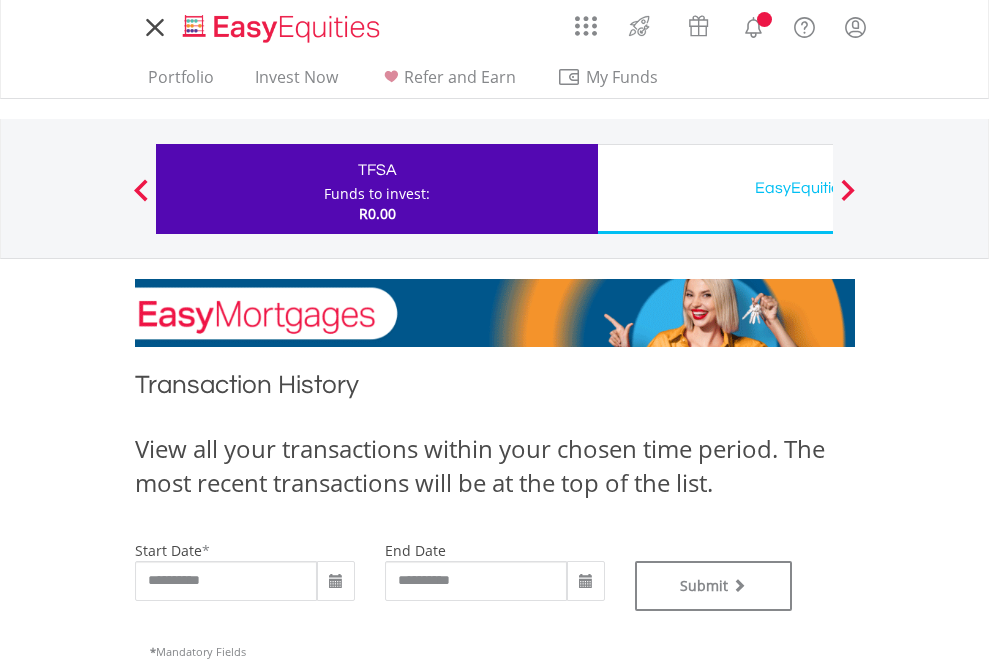 type on "**********" 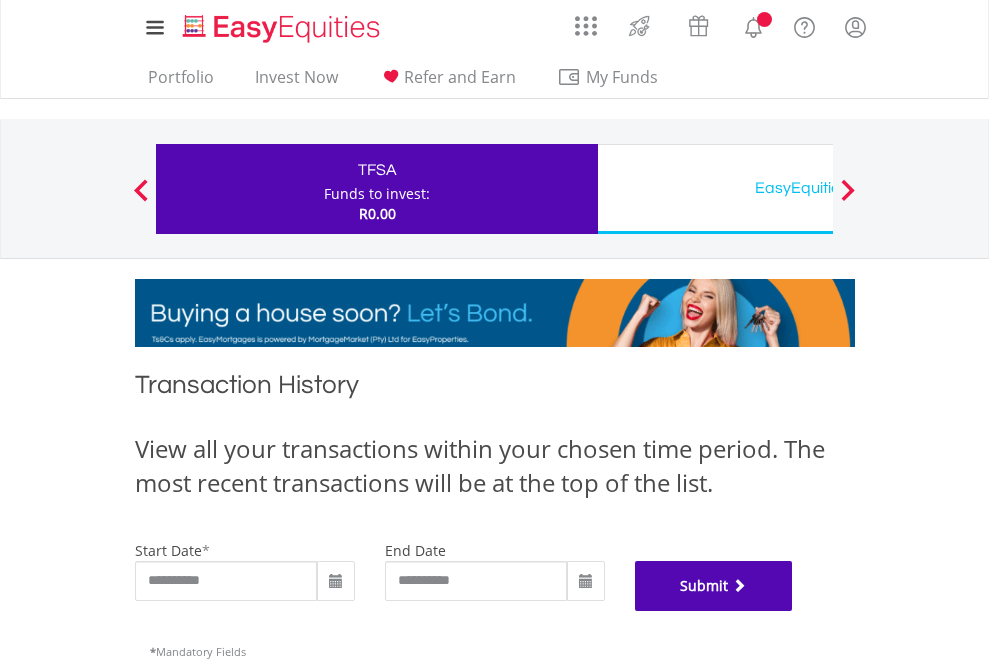 click on "Submit" at bounding box center [714, 586] 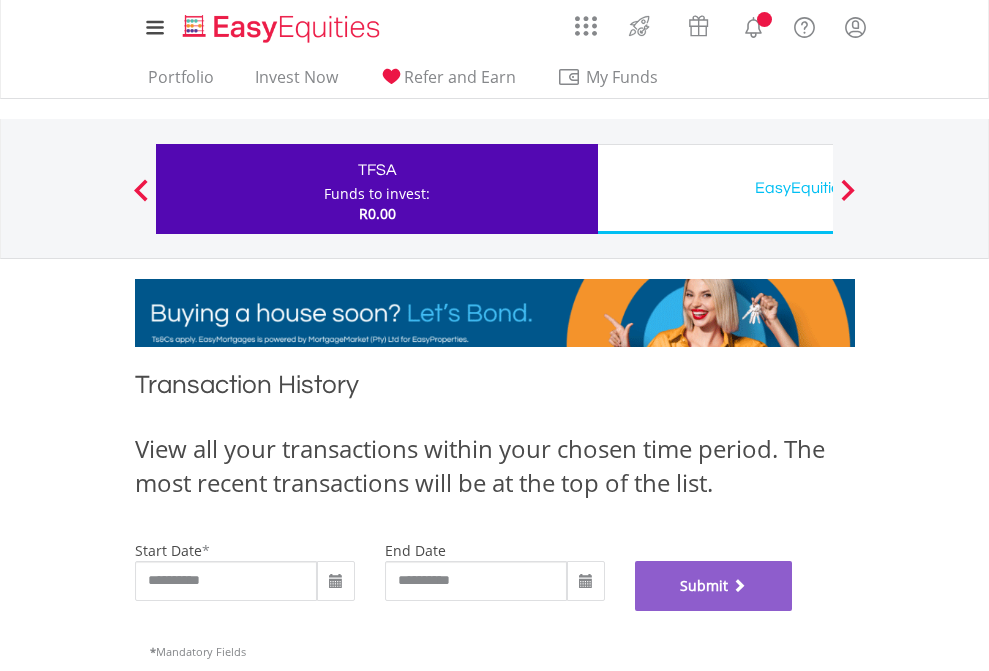 scroll, scrollTop: 811, scrollLeft: 0, axis: vertical 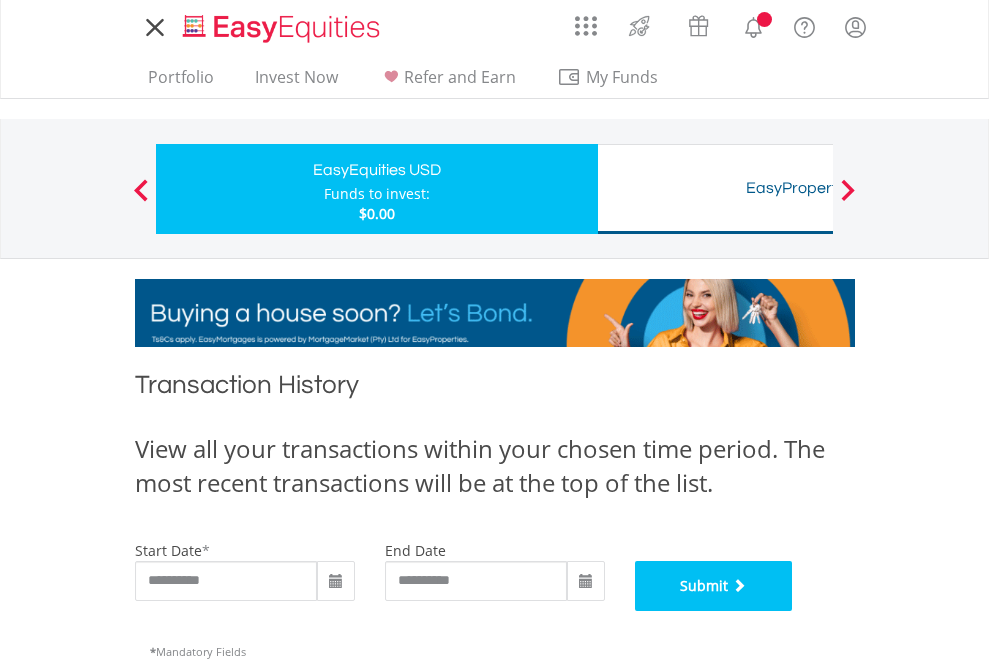click on "Submit" at bounding box center [714, 586] 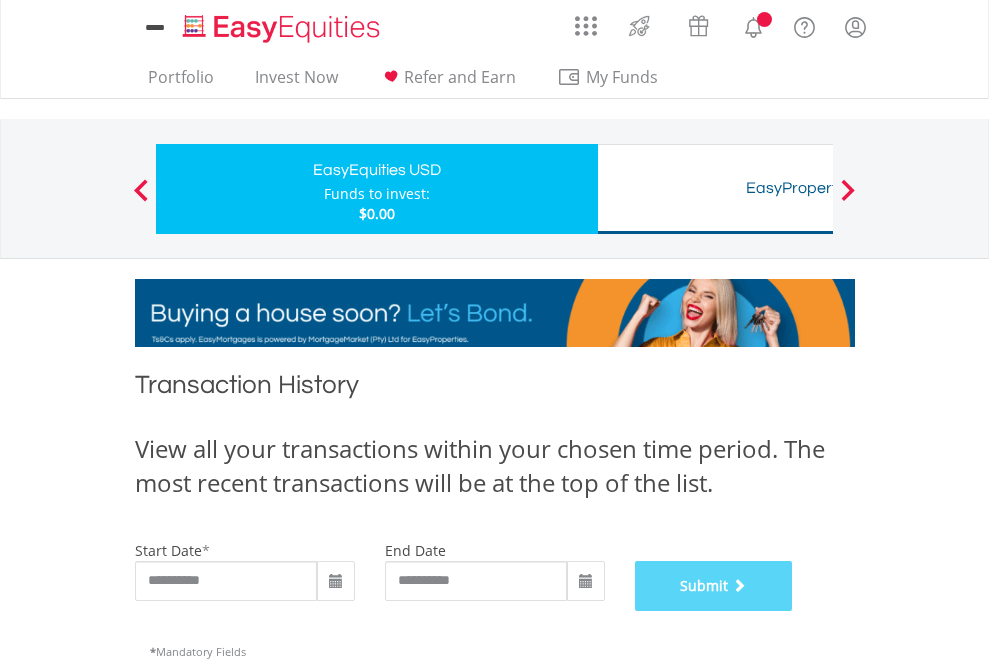 scroll, scrollTop: 811, scrollLeft: 0, axis: vertical 